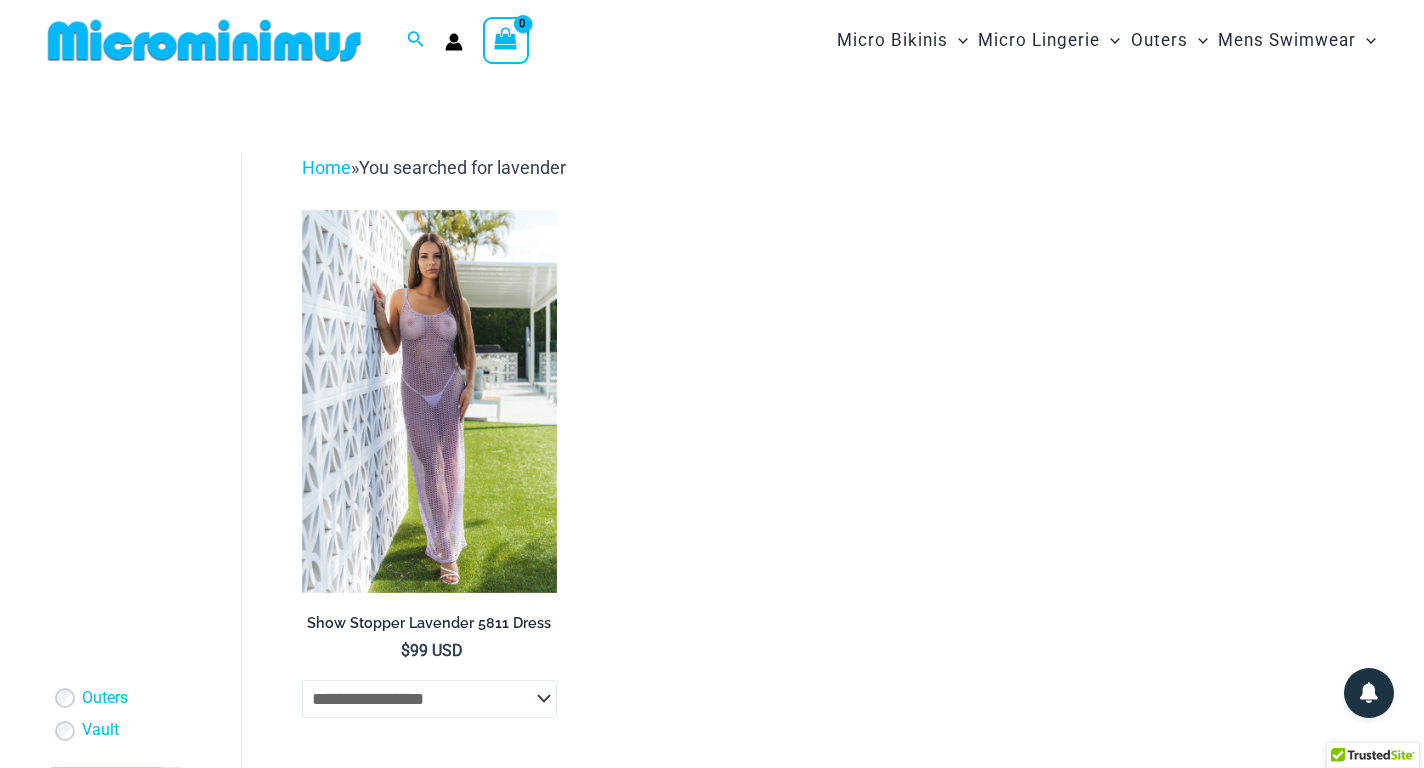 scroll, scrollTop: 0, scrollLeft: 0, axis: both 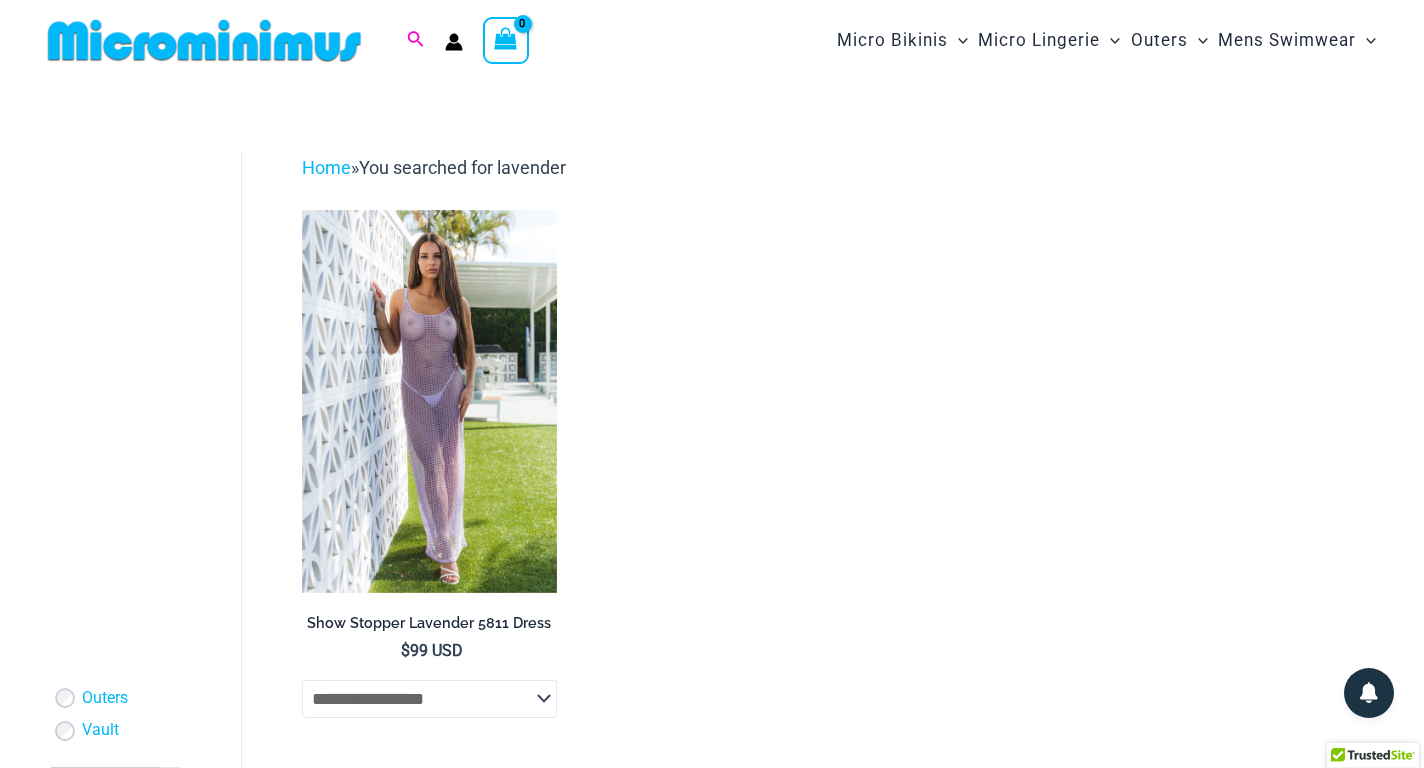 click 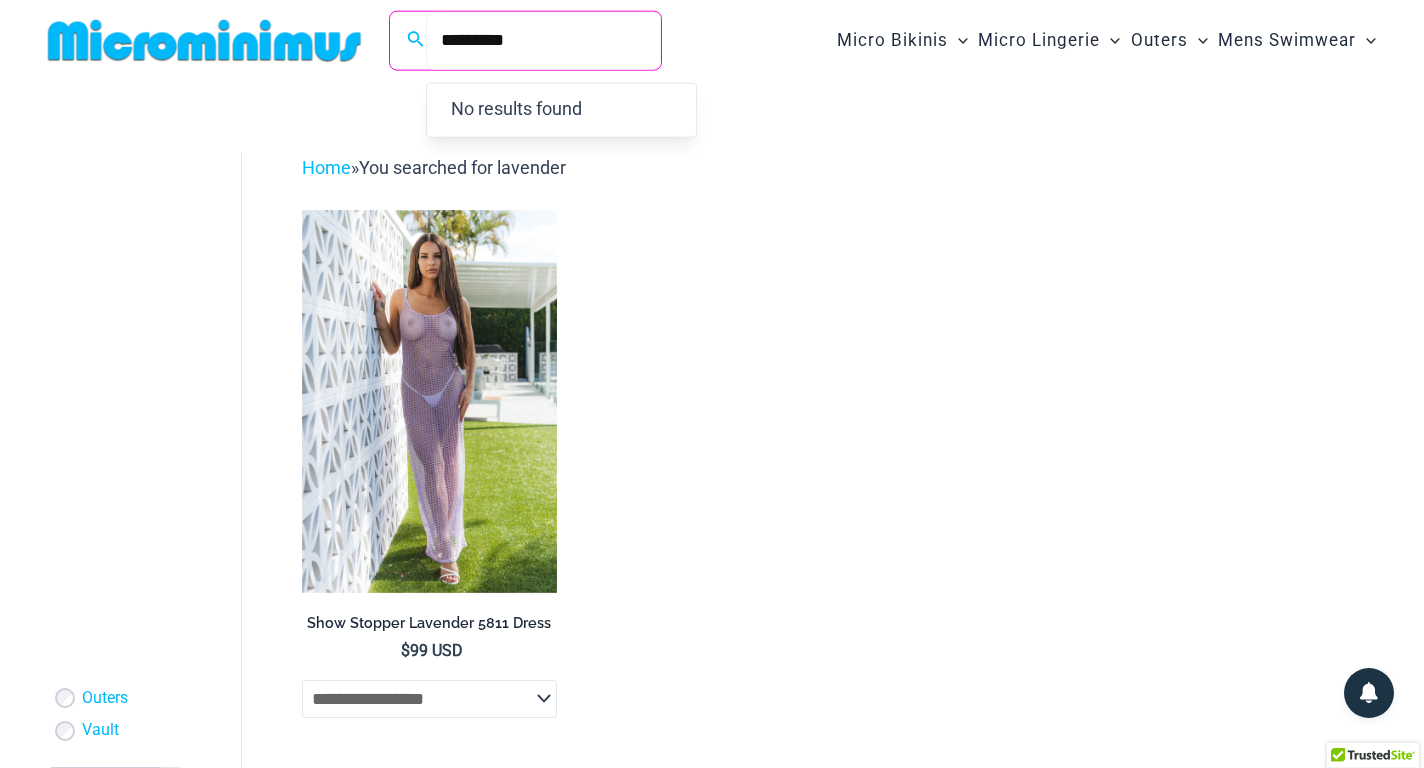 type on "*********" 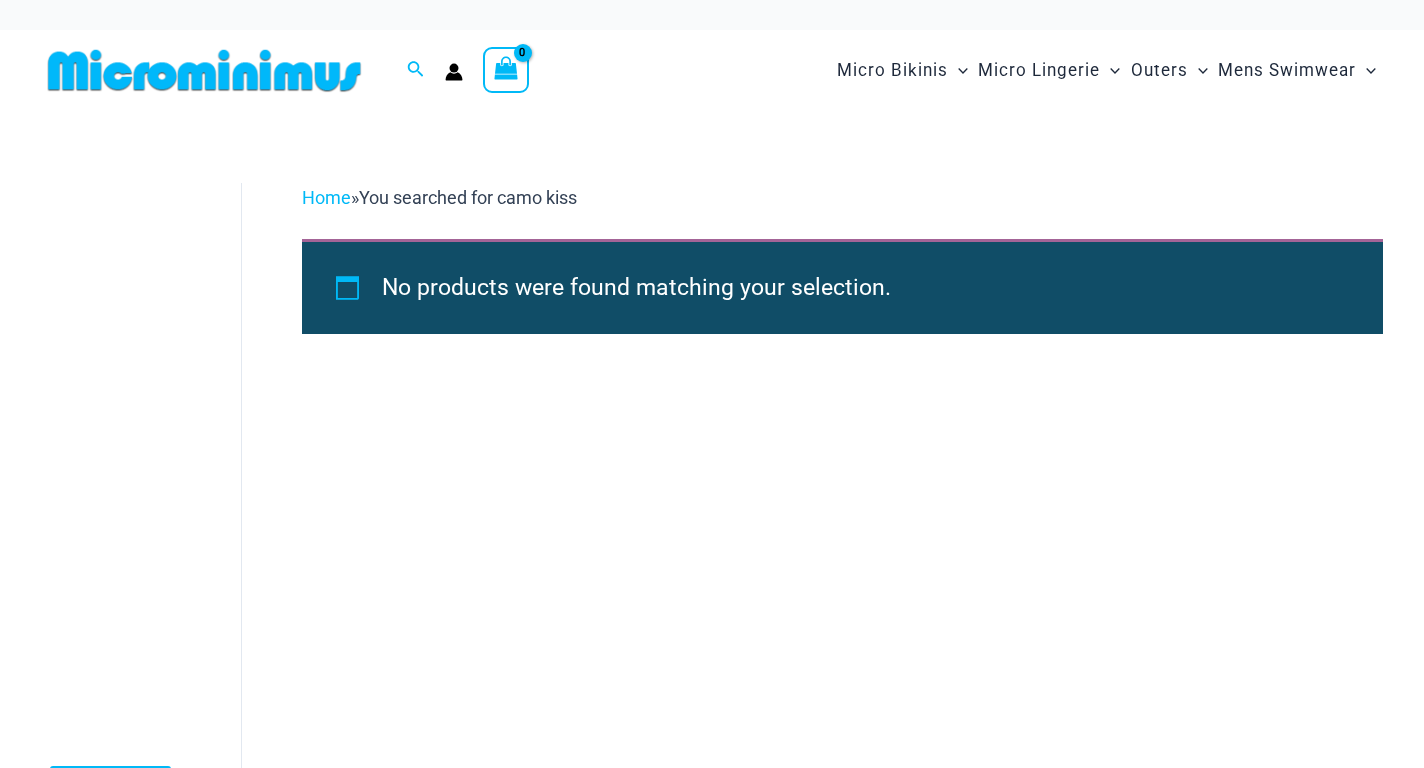 scroll, scrollTop: 0, scrollLeft: 0, axis: both 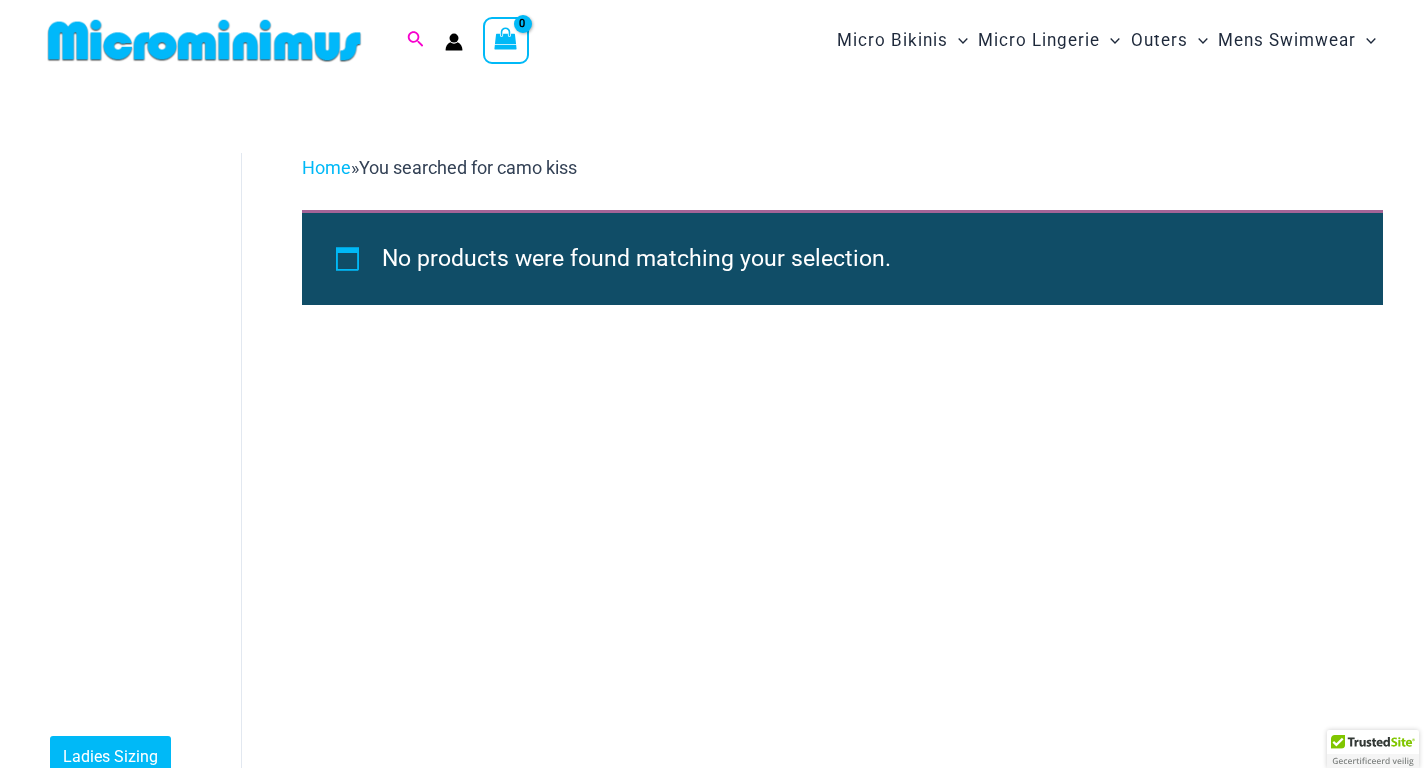 click 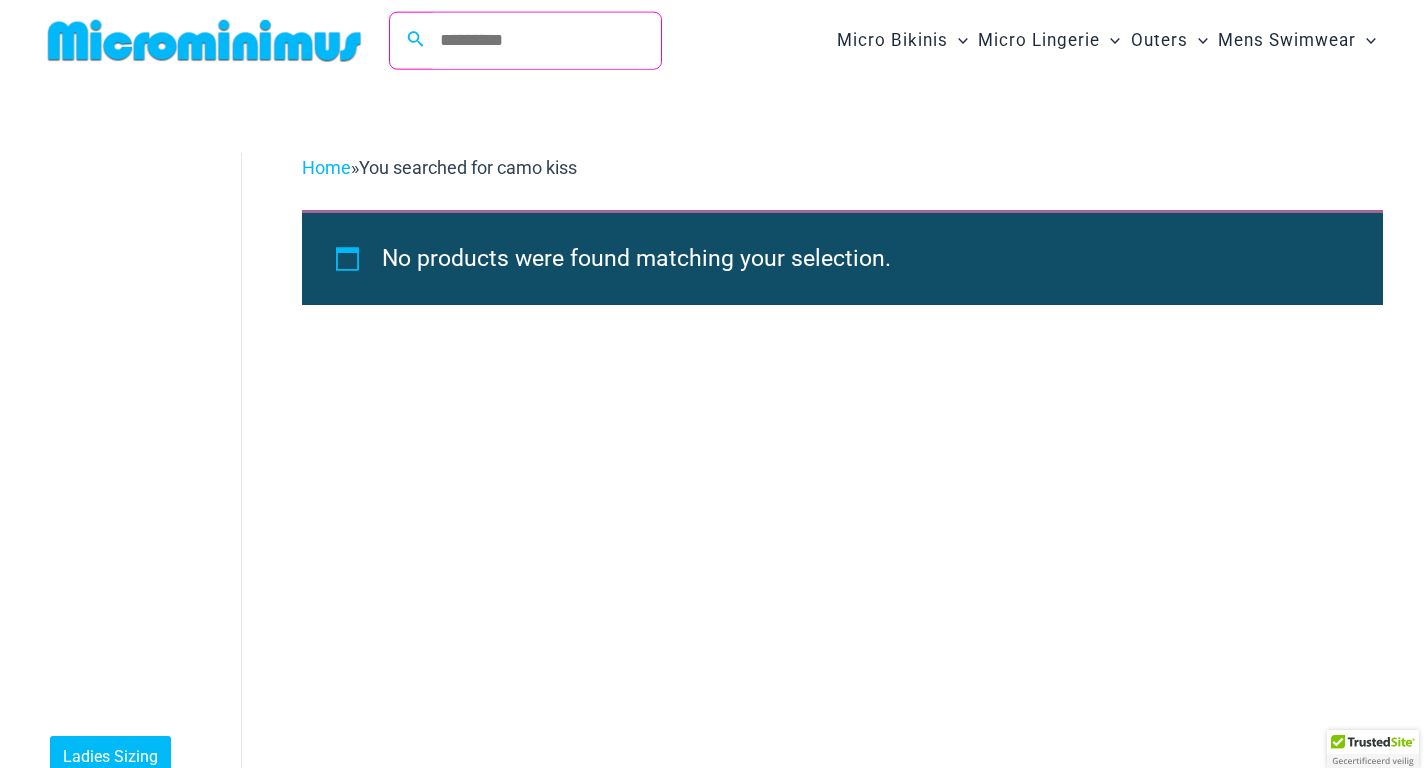 click on "Filters
Filters
Show  ( 0 )
Cancel
Ladies Sizing Guide
Men’s Sizing Guide
Home  »  You searched for camo kiss
Filters
No products were found matching your selection." at bounding box center [712, 459] 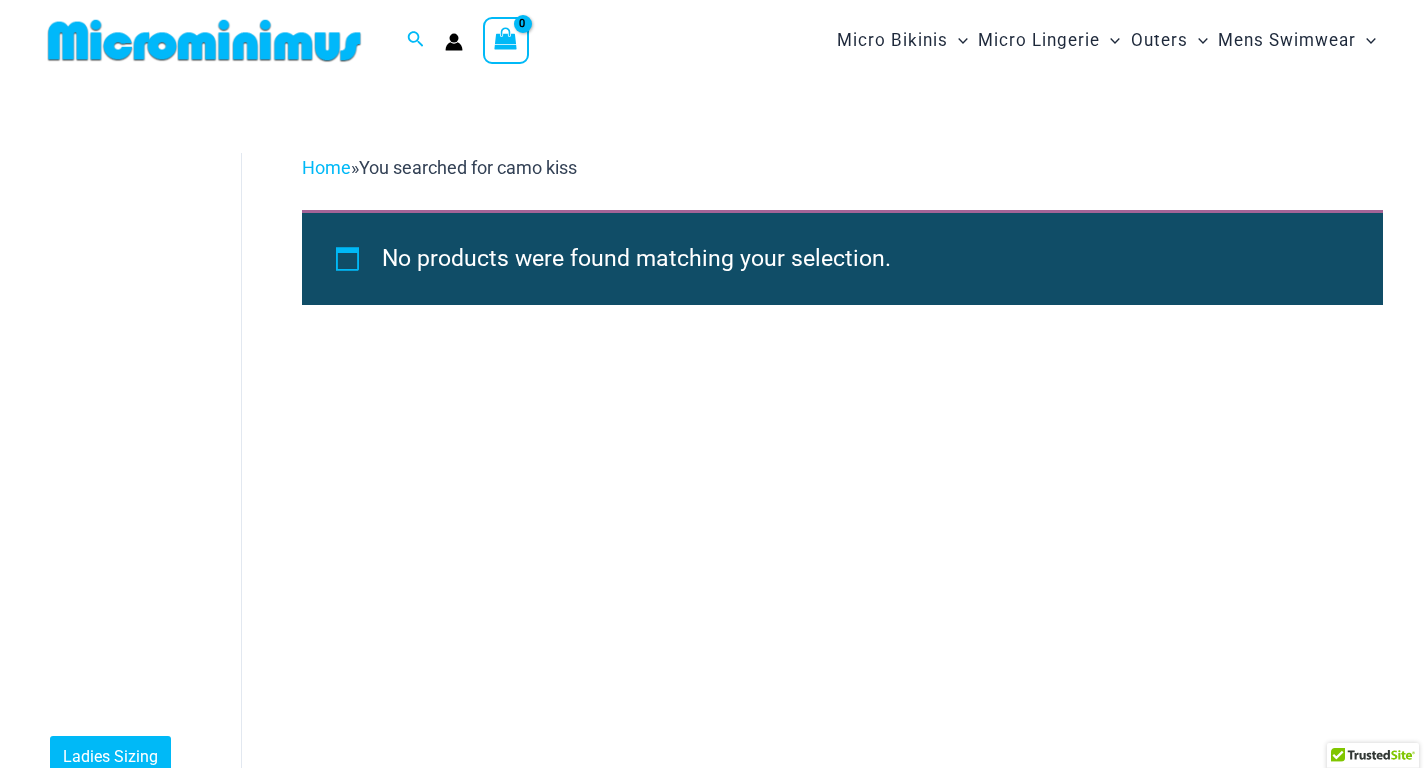 click on "Home  »  You searched for camo kiss" at bounding box center [842, 168] 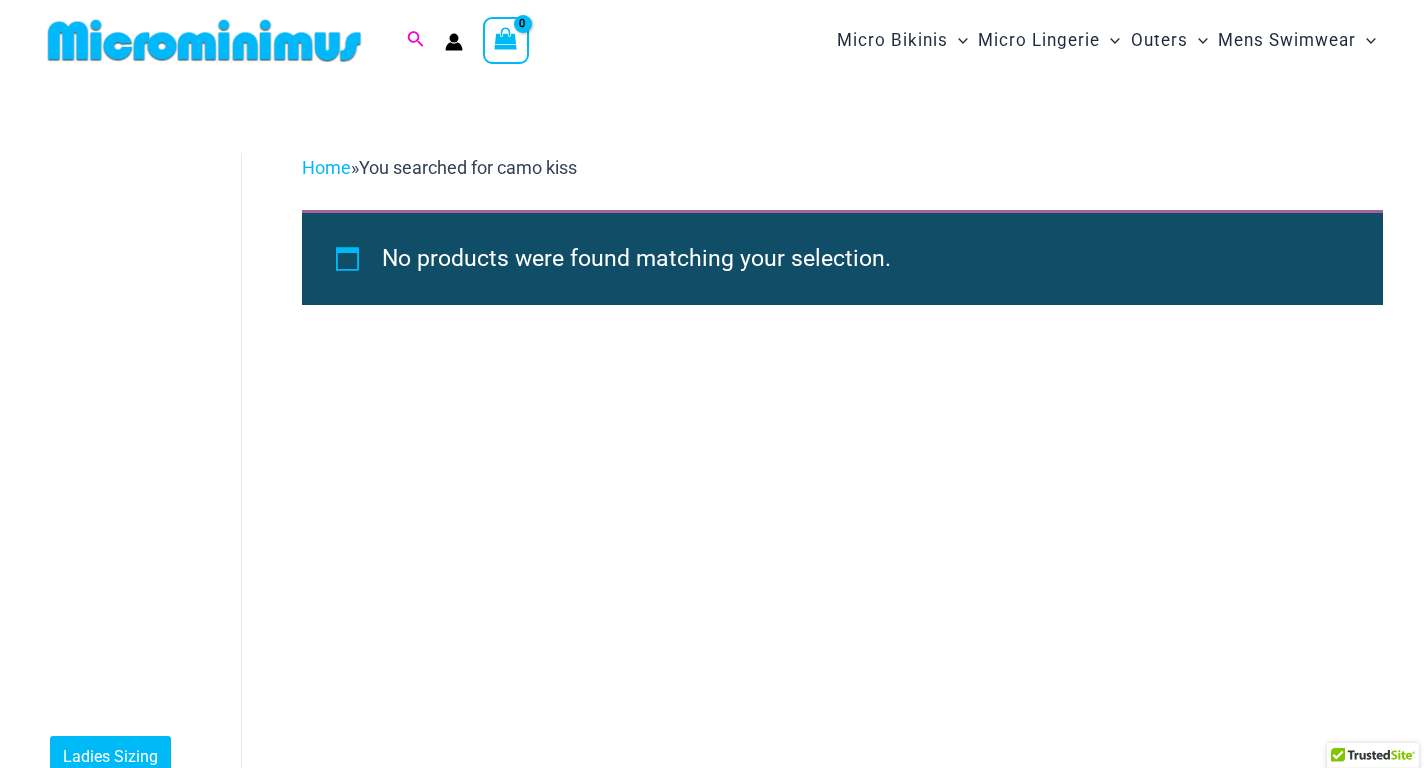 click 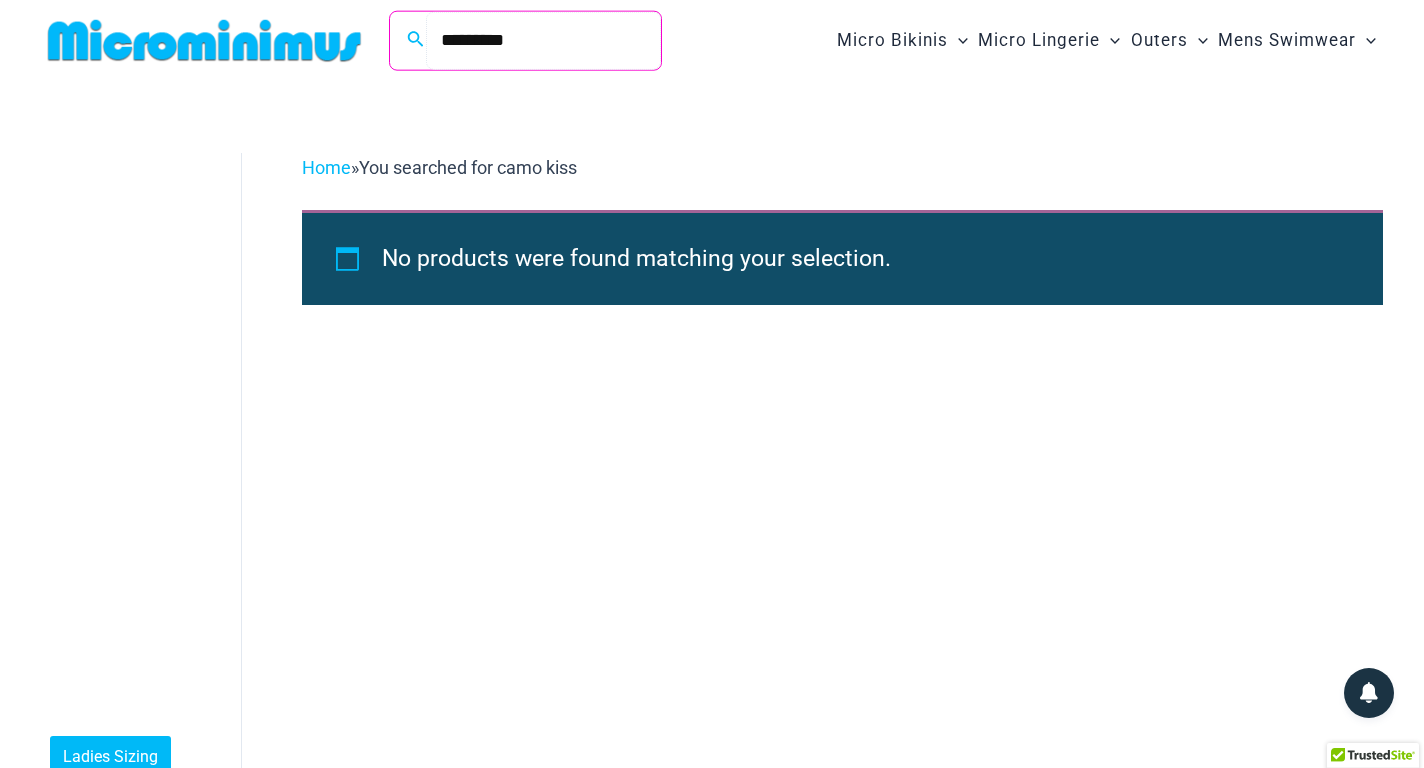 click on "*********" at bounding box center (543, 40) 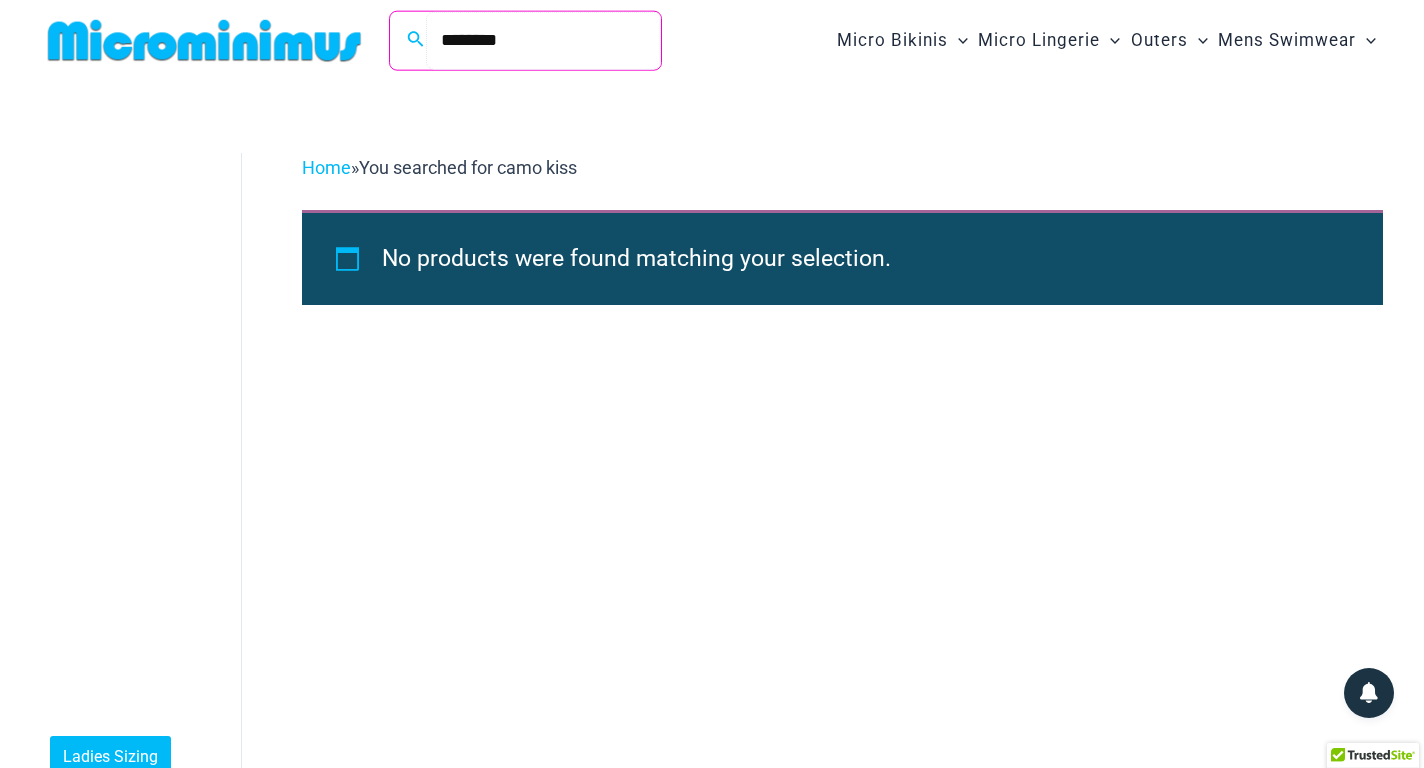 type on "********" 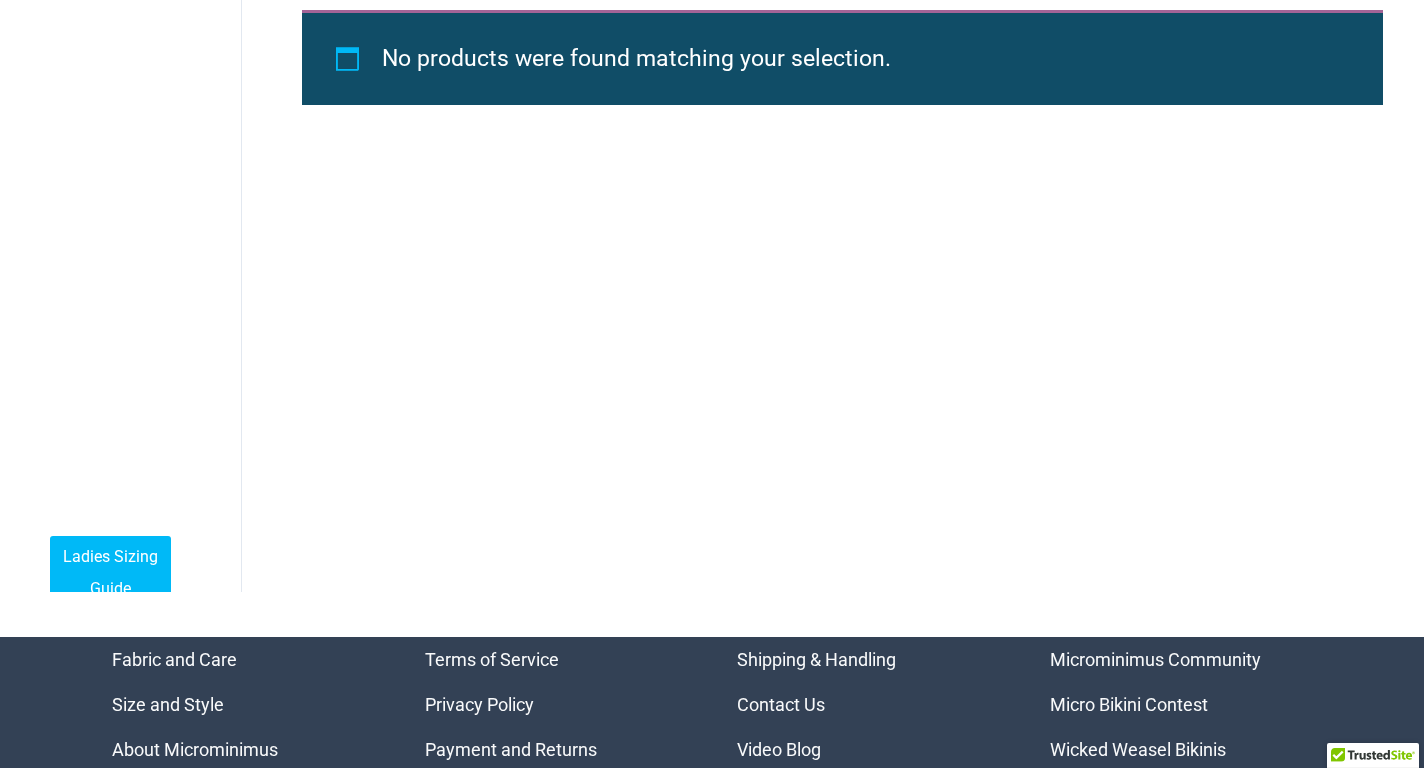 scroll, scrollTop: 0, scrollLeft: 0, axis: both 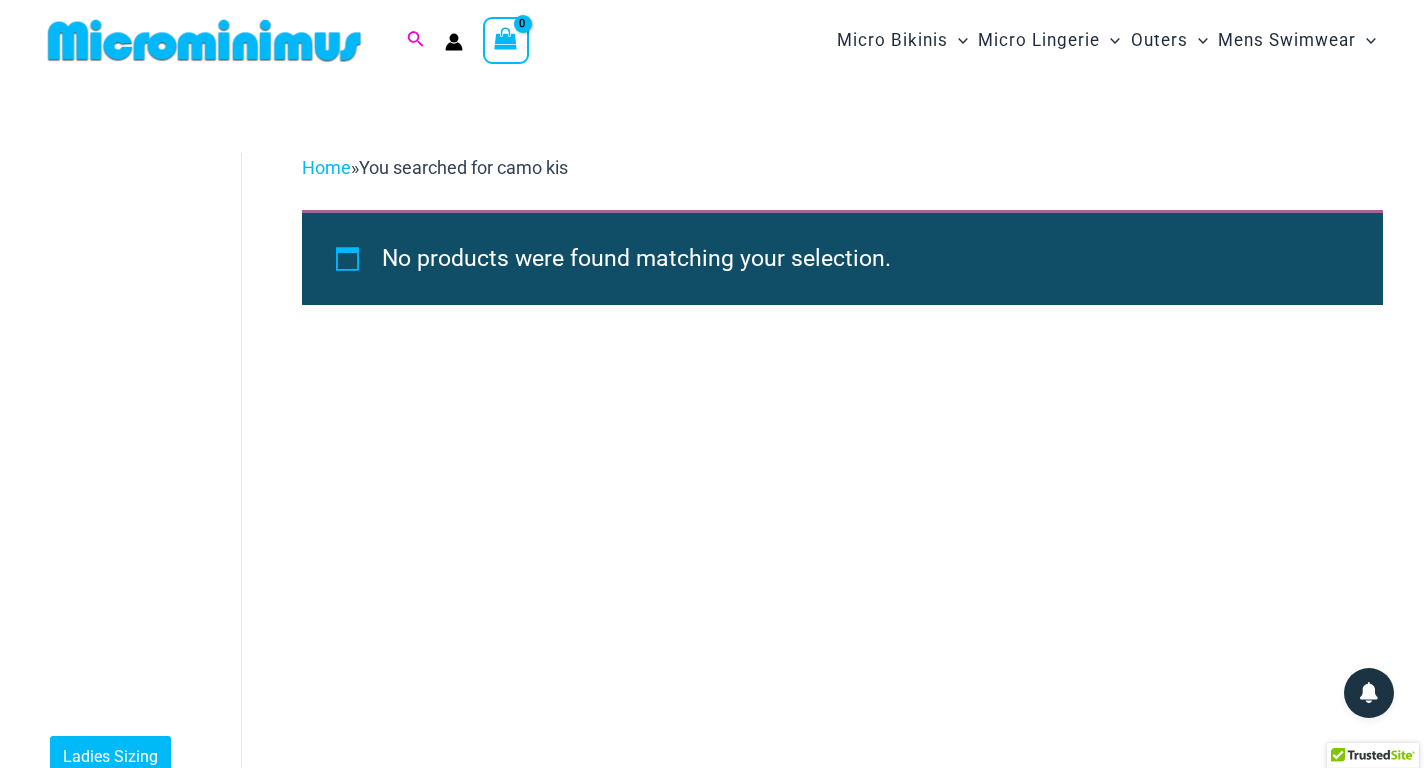 click 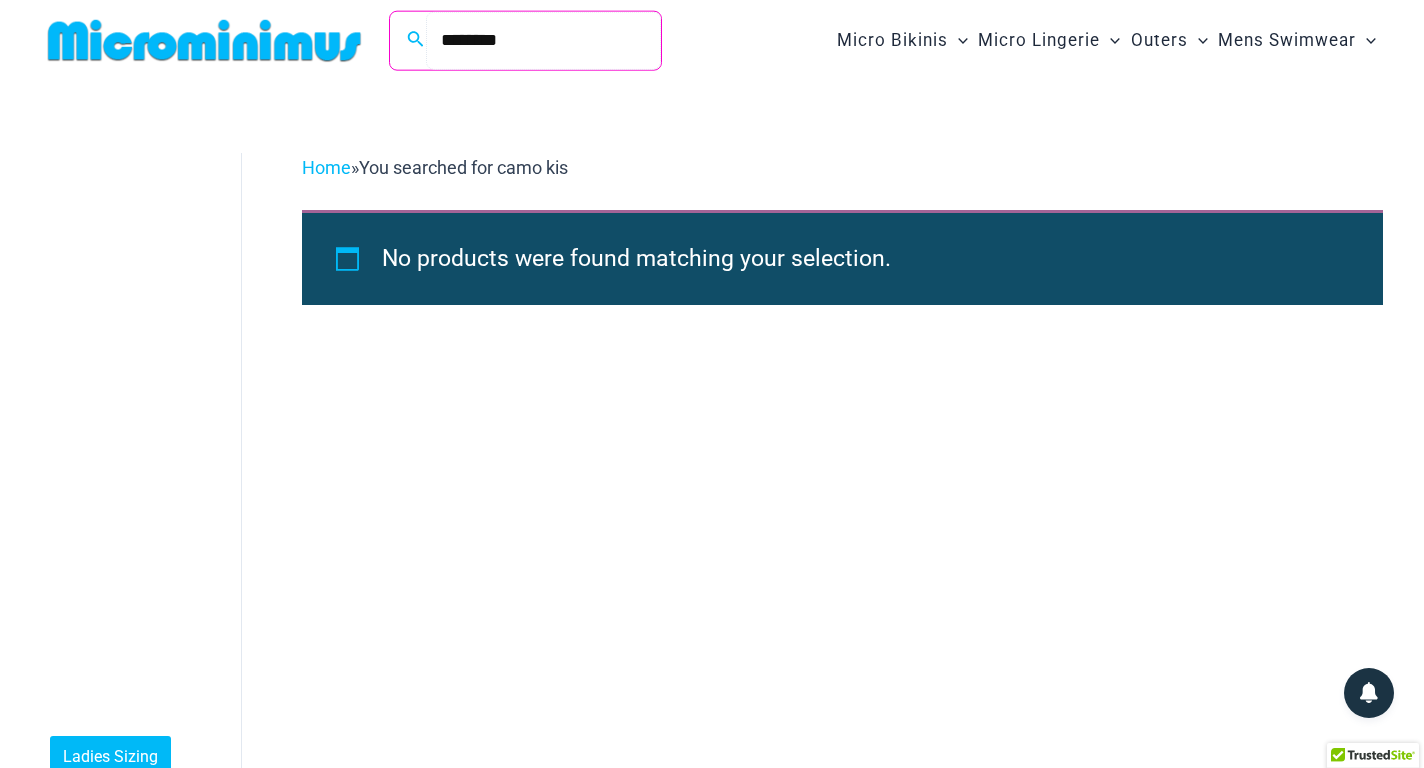 click on "********" at bounding box center (543, 40) 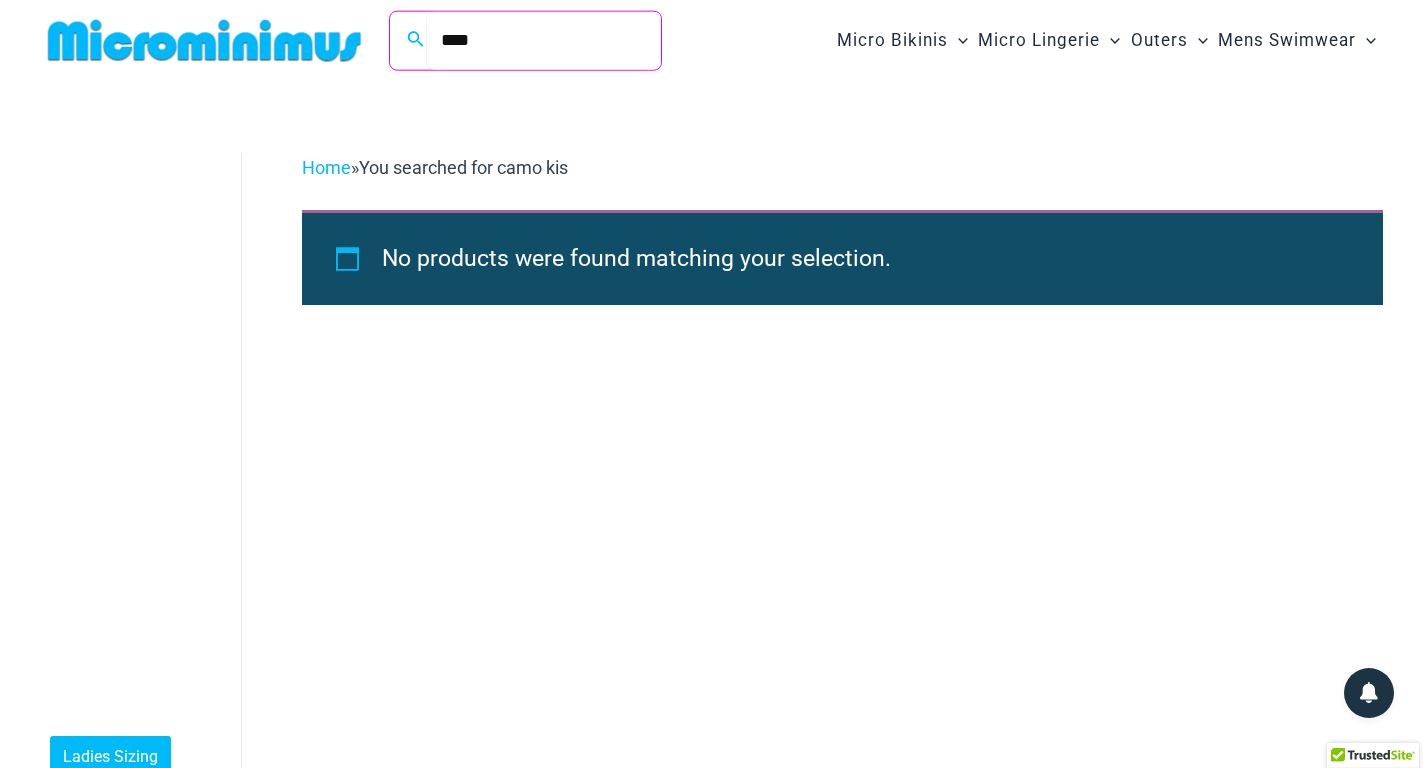 type on "****" 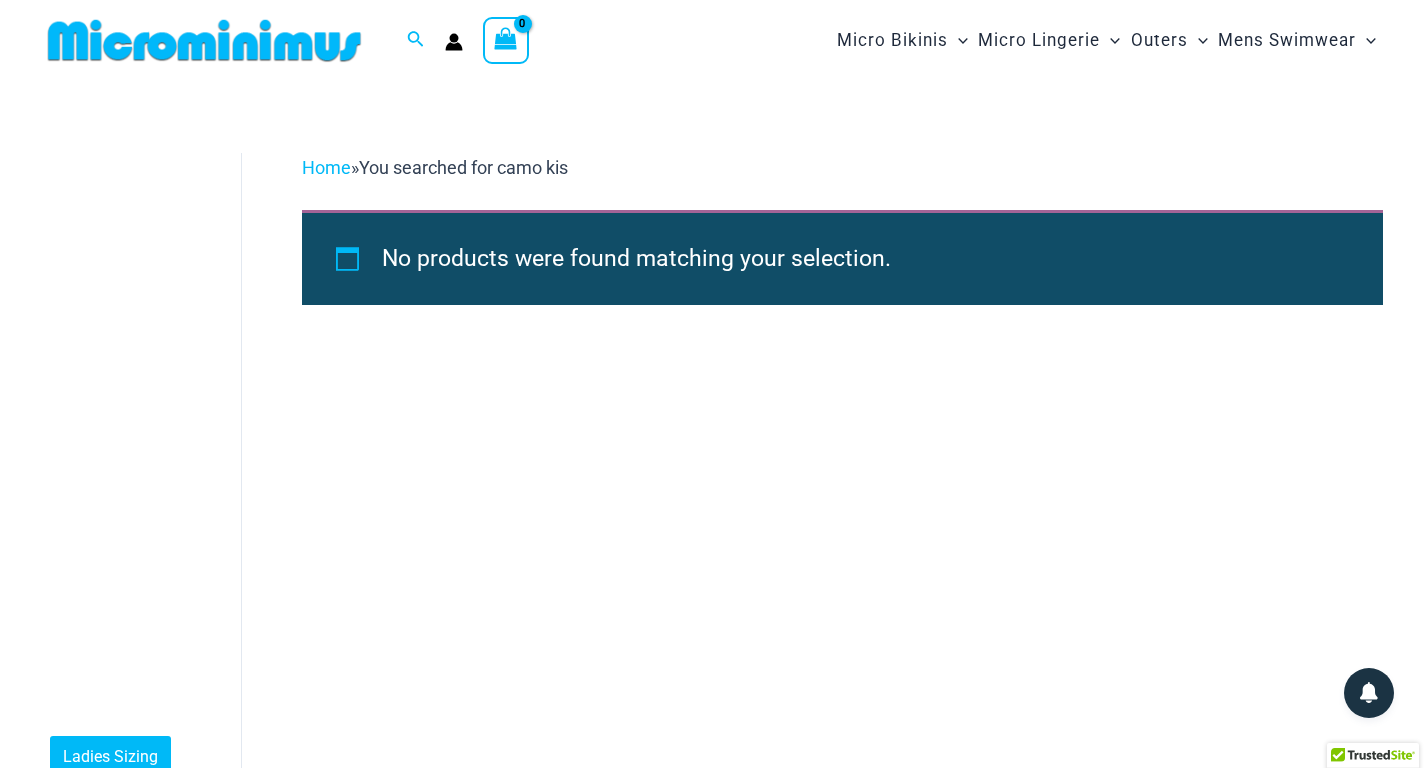 scroll, scrollTop: 0, scrollLeft: 0, axis: both 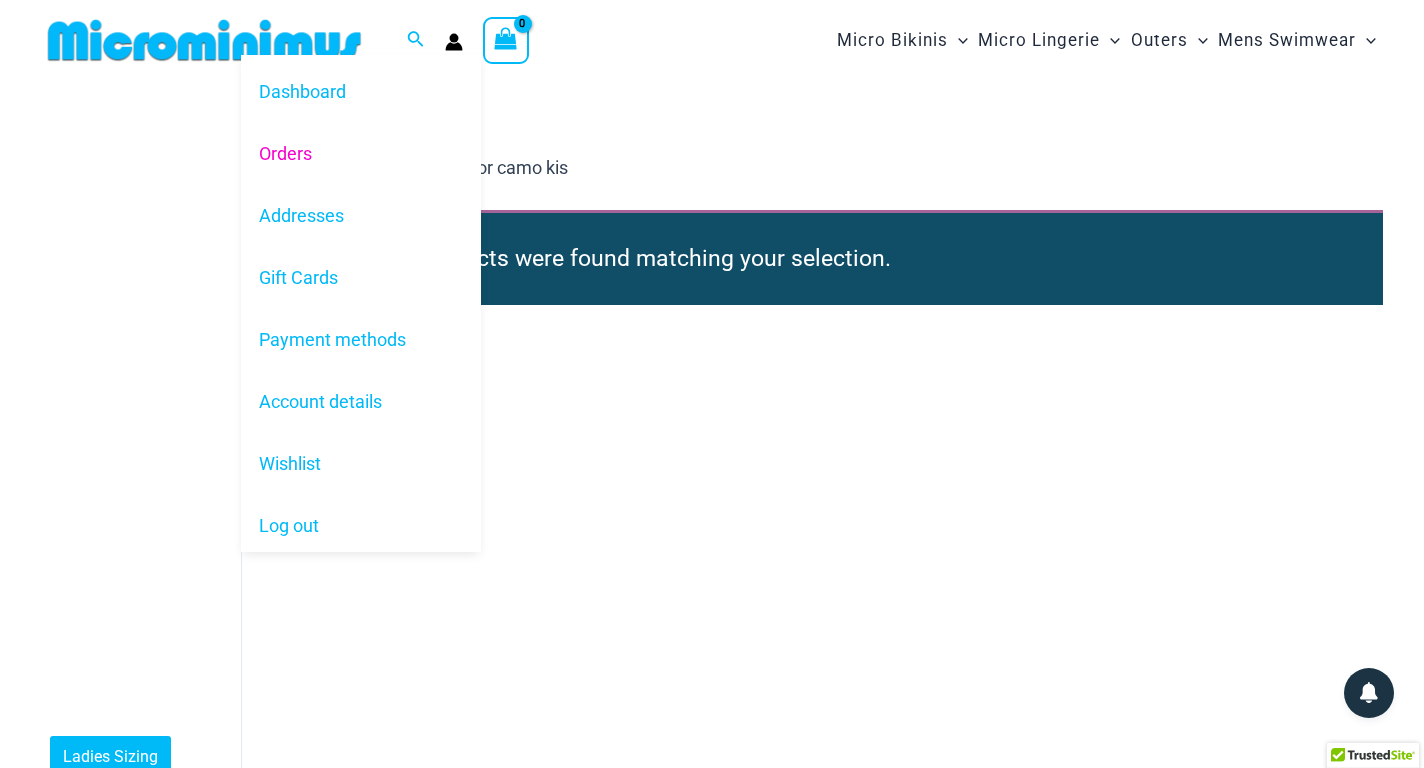 click on "Orders" at bounding box center [361, 153] 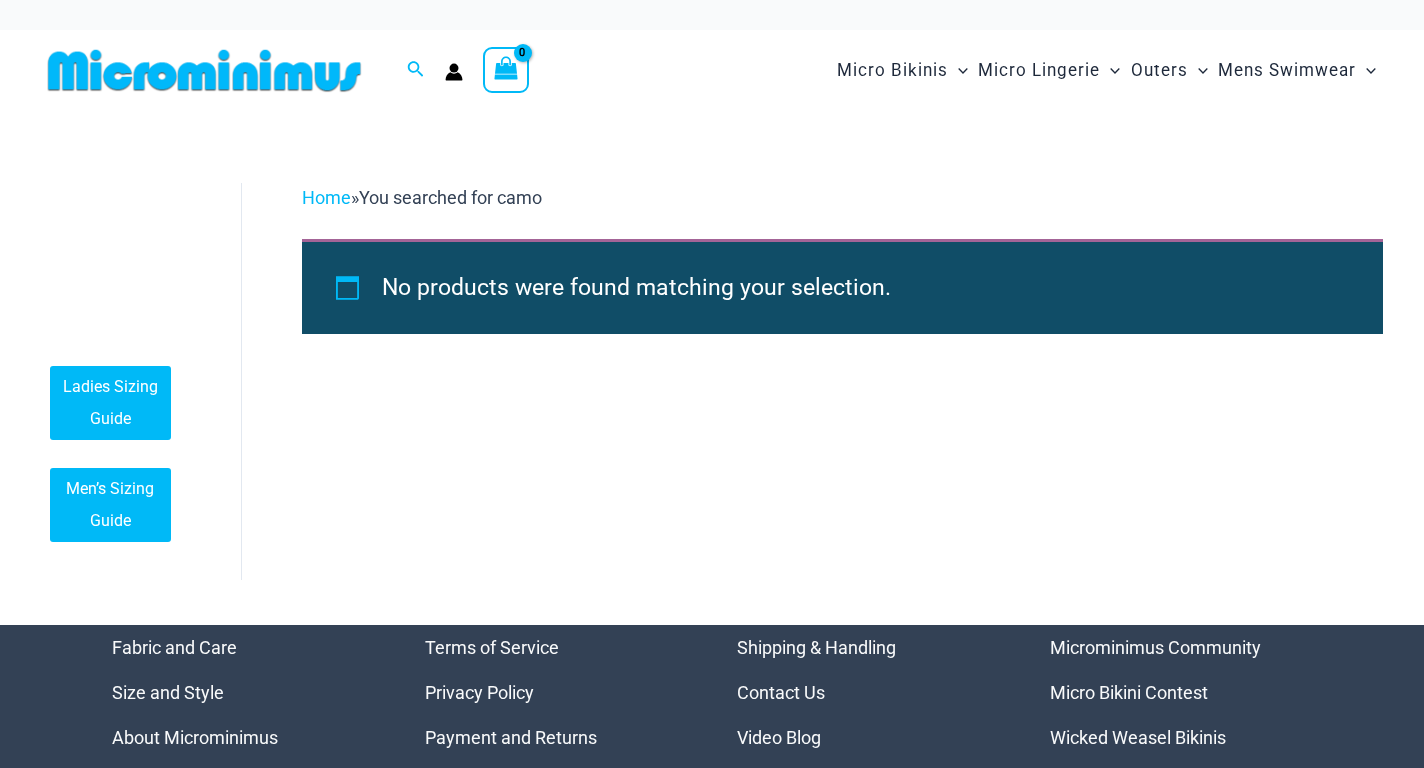 scroll, scrollTop: 0, scrollLeft: 0, axis: both 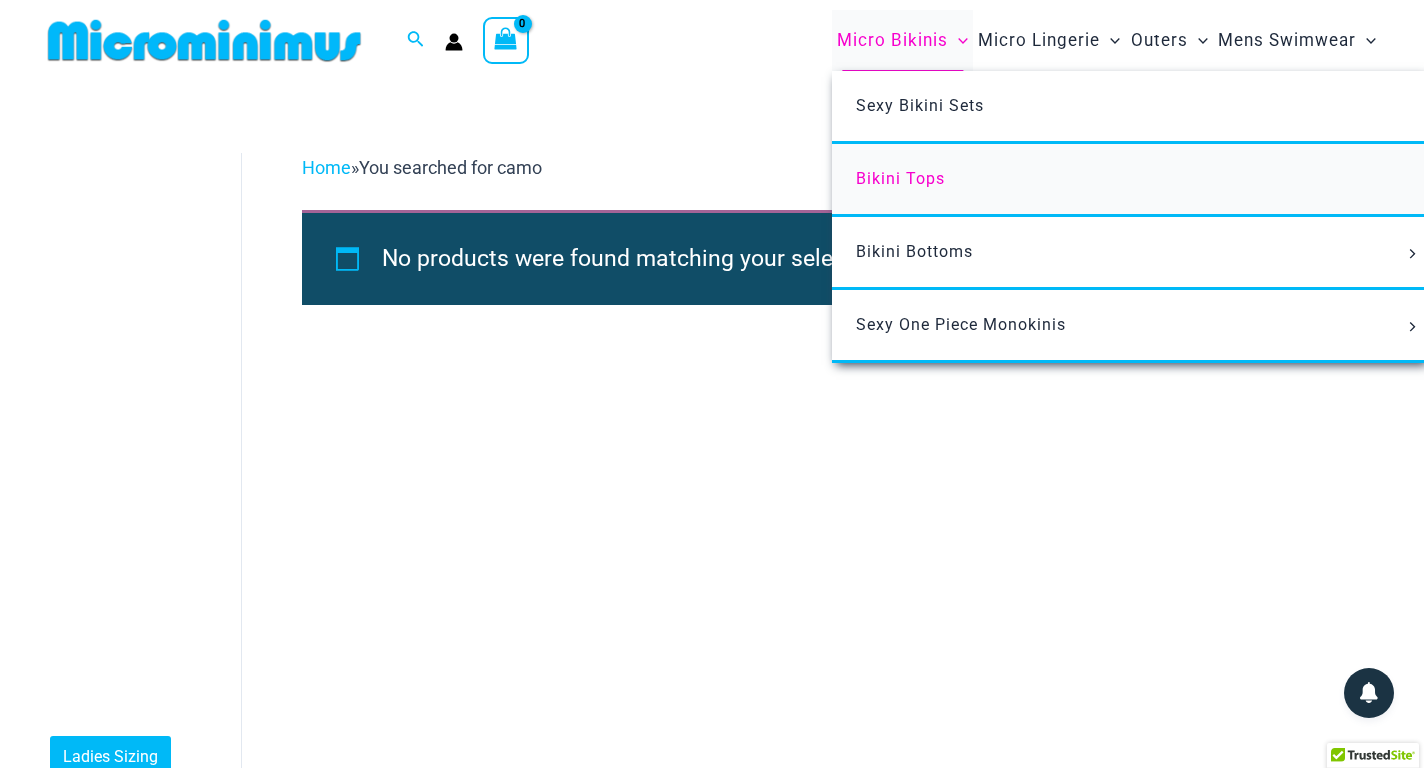 click on "Bikini Tops" at bounding box center [900, 178] 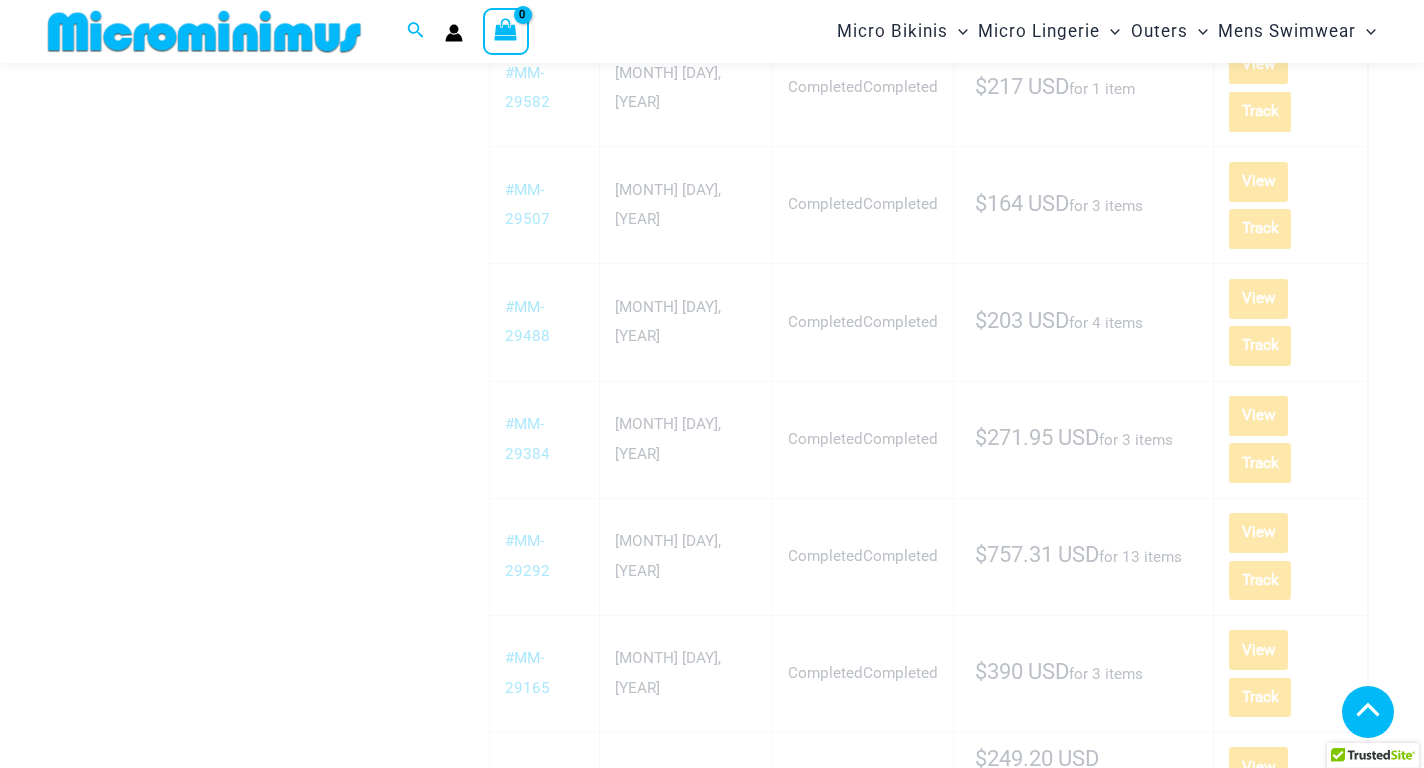 scroll, scrollTop: 1082, scrollLeft: 0, axis: vertical 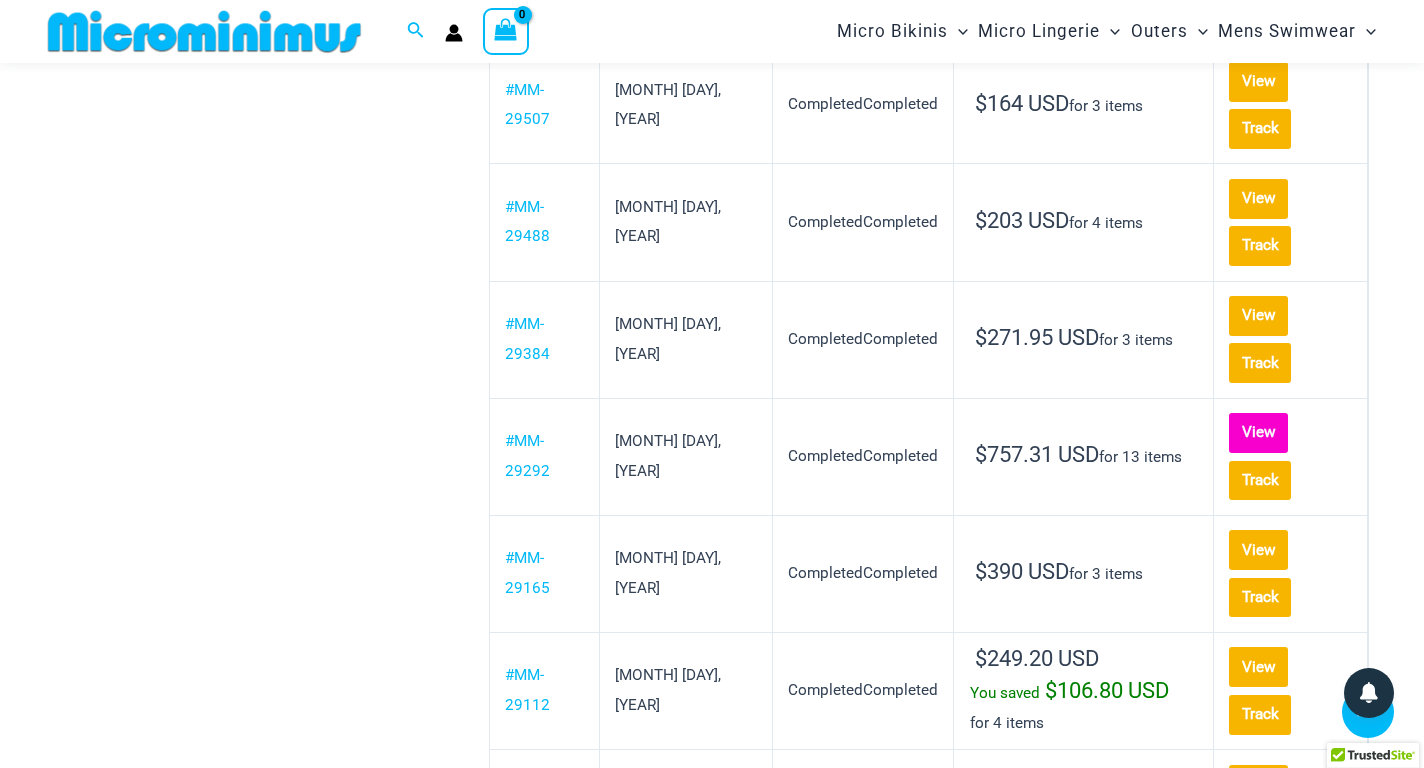 click on "View" at bounding box center (1258, 433) 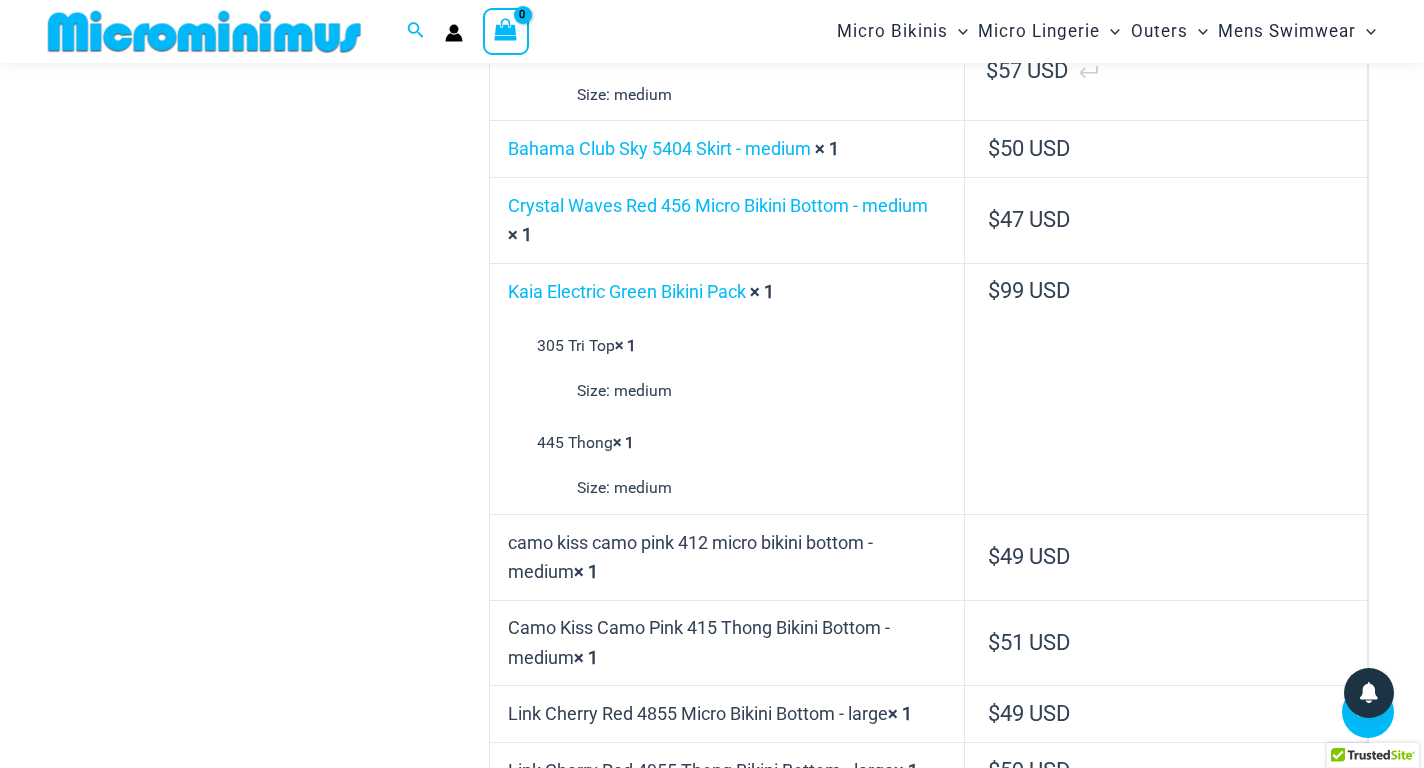 scroll, scrollTop: 982, scrollLeft: 0, axis: vertical 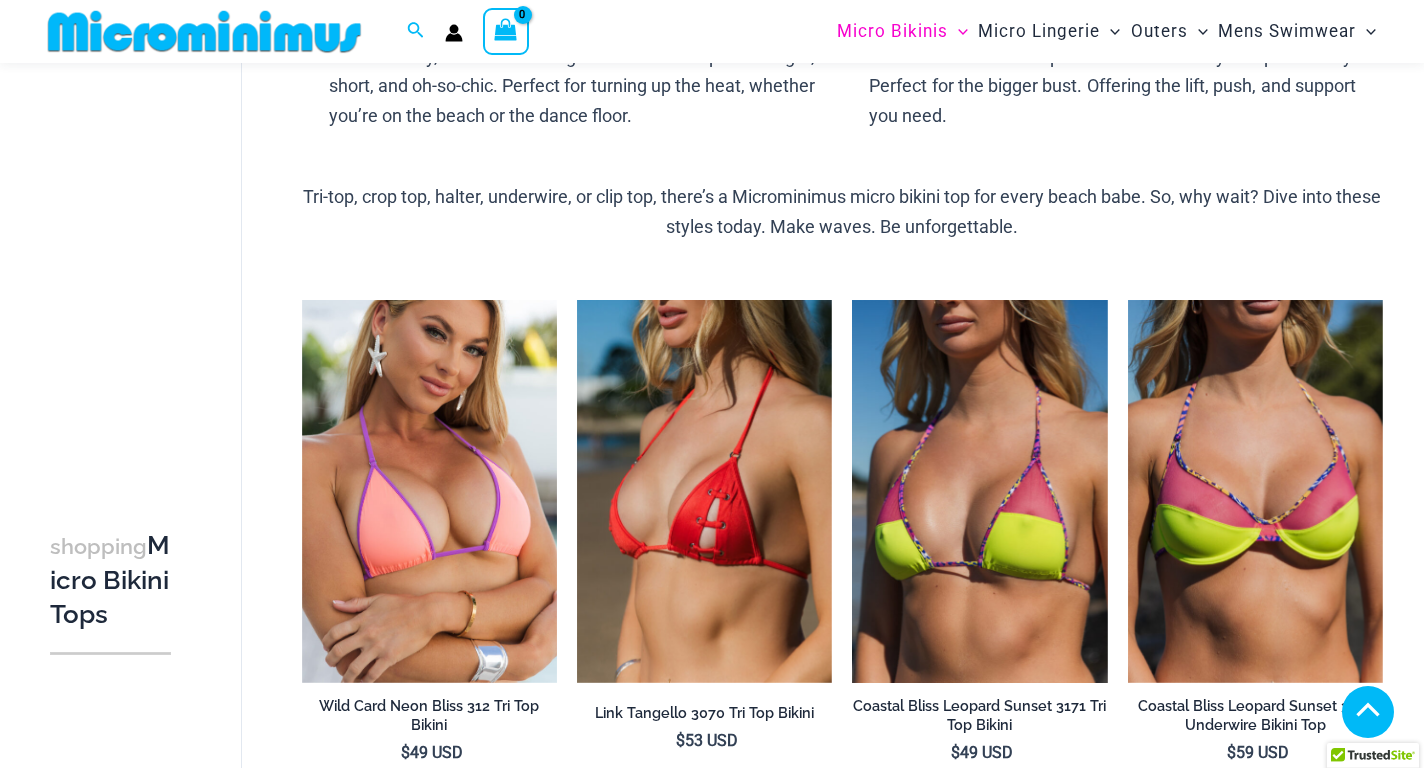 click on "2" at bounding box center [379, 5034] 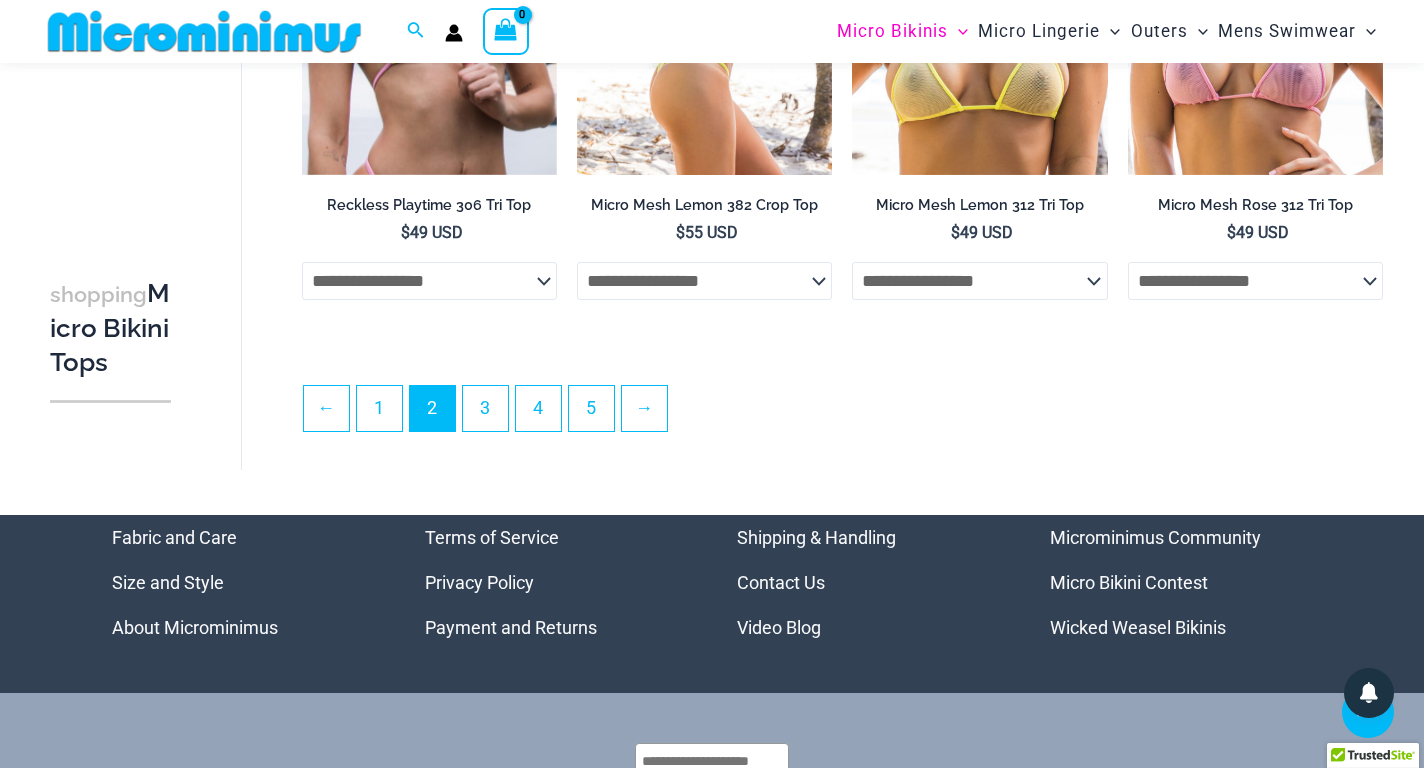 scroll, scrollTop: 4595, scrollLeft: 0, axis: vertical 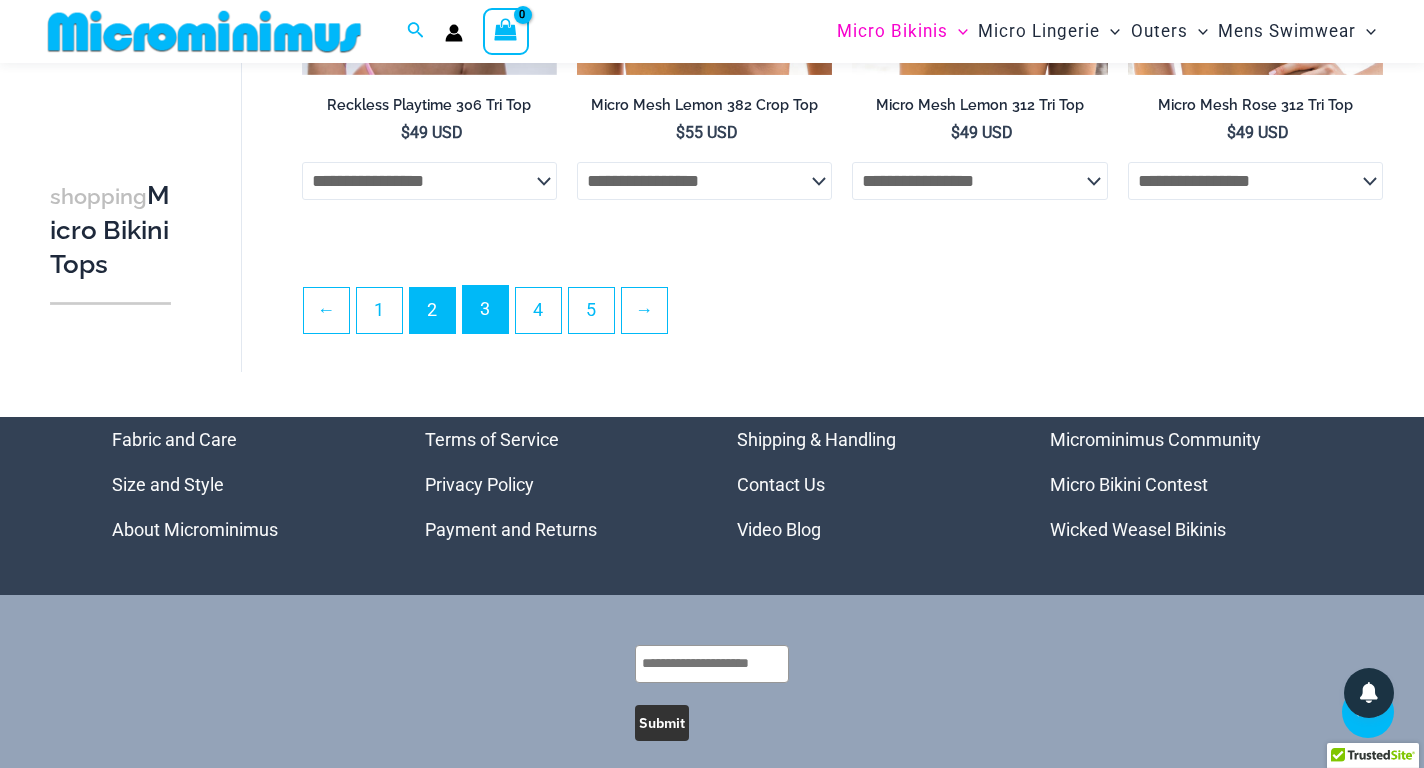 click on "3" at bounding box center (485, 309) 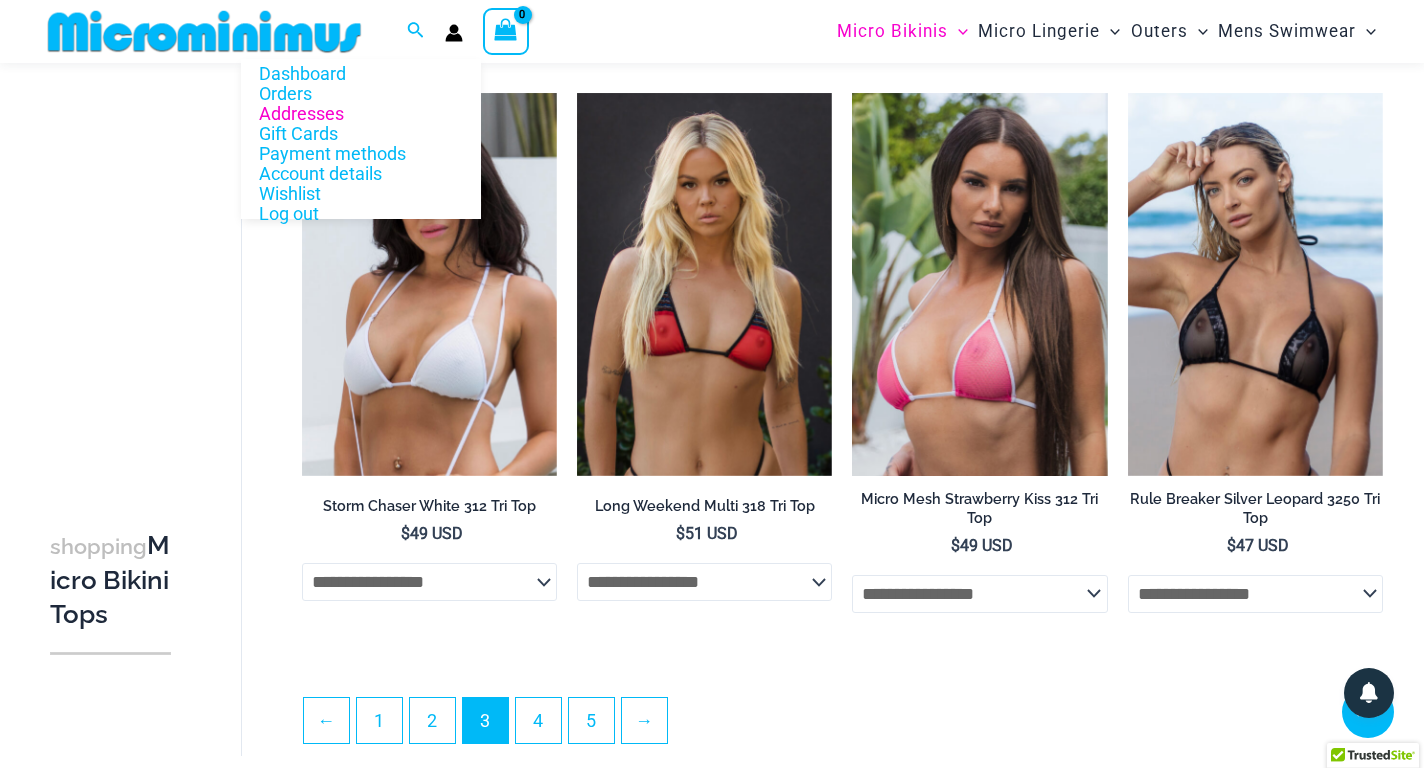 scroll, scrollTop: 4482, scrollLeft: 0, axis: vertical 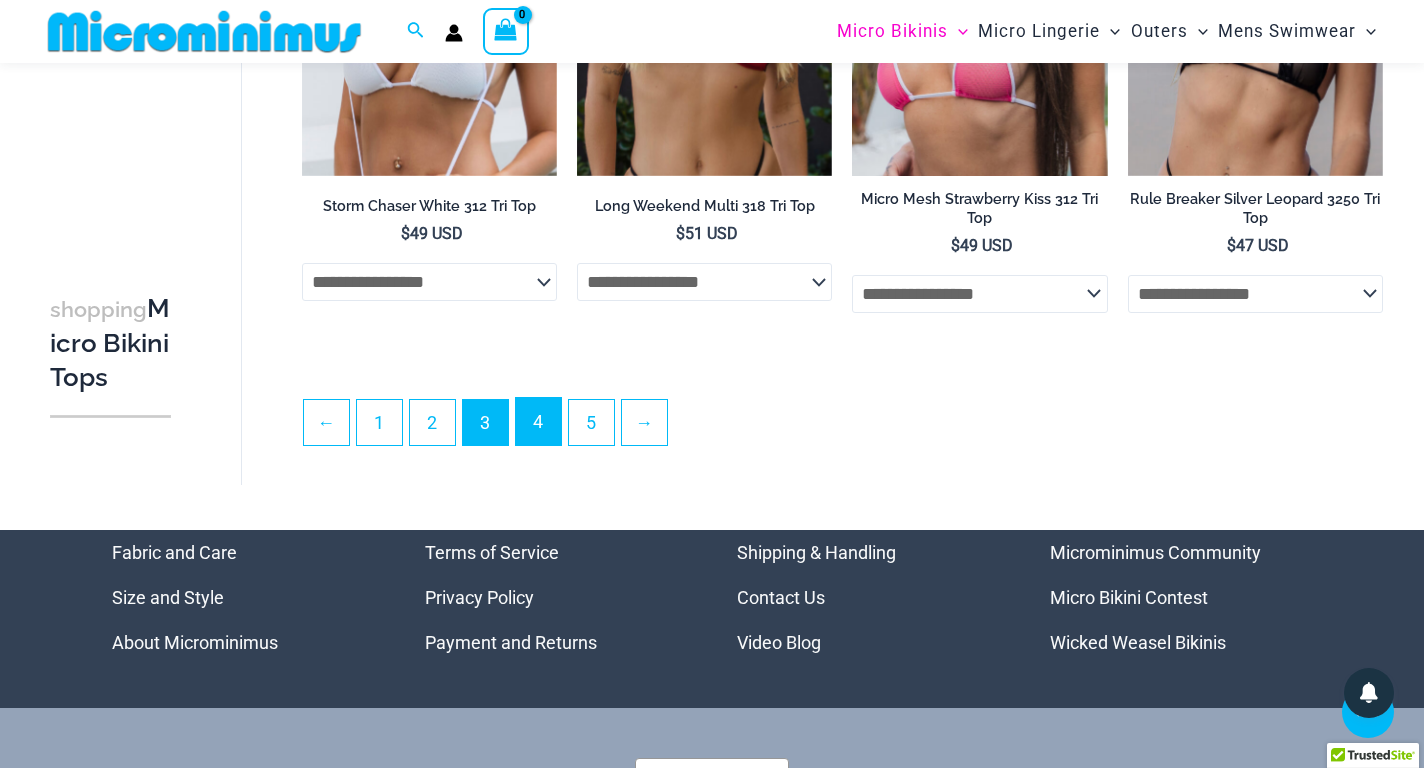 click on "4" at bounding box center (538, 421) 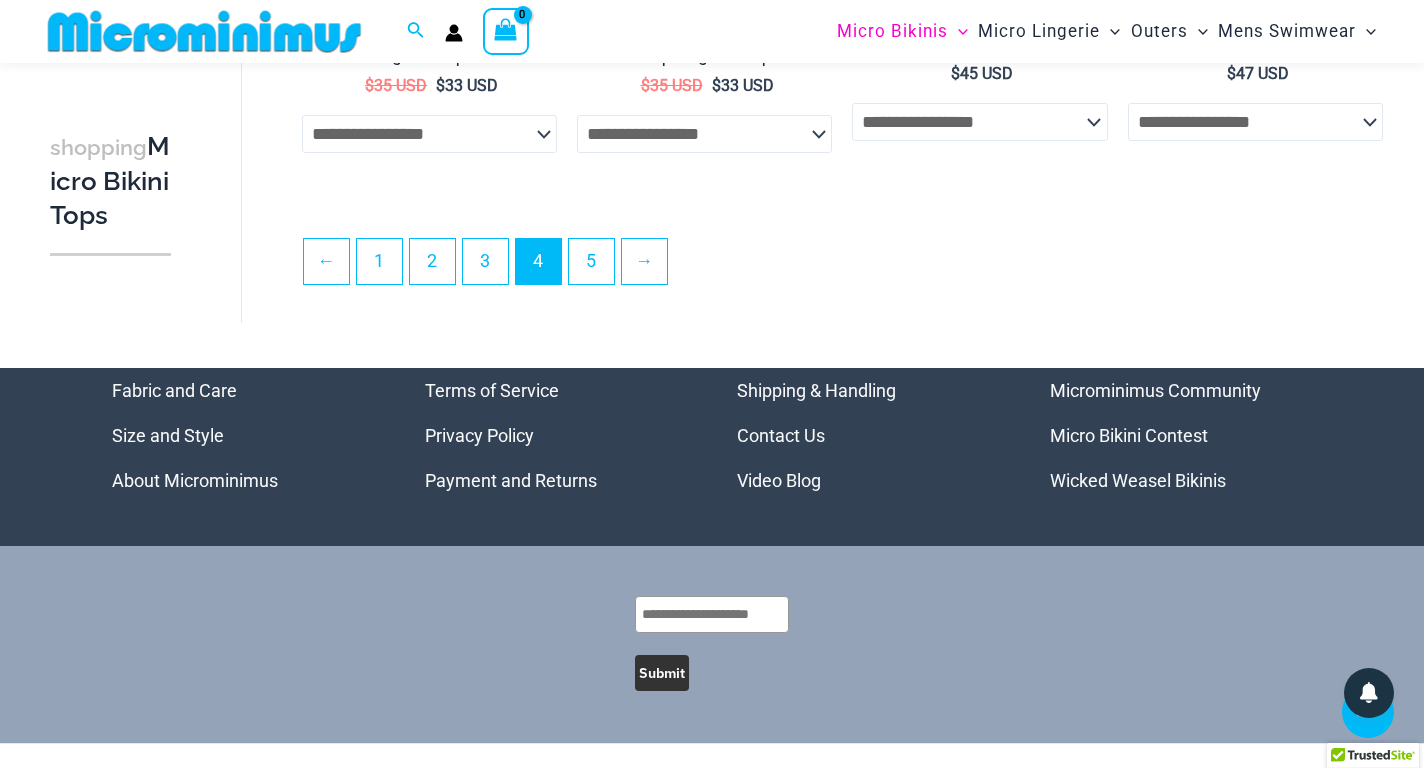 scroll, scrollTop: 4353, scrollLeft: 0, axis: vertical 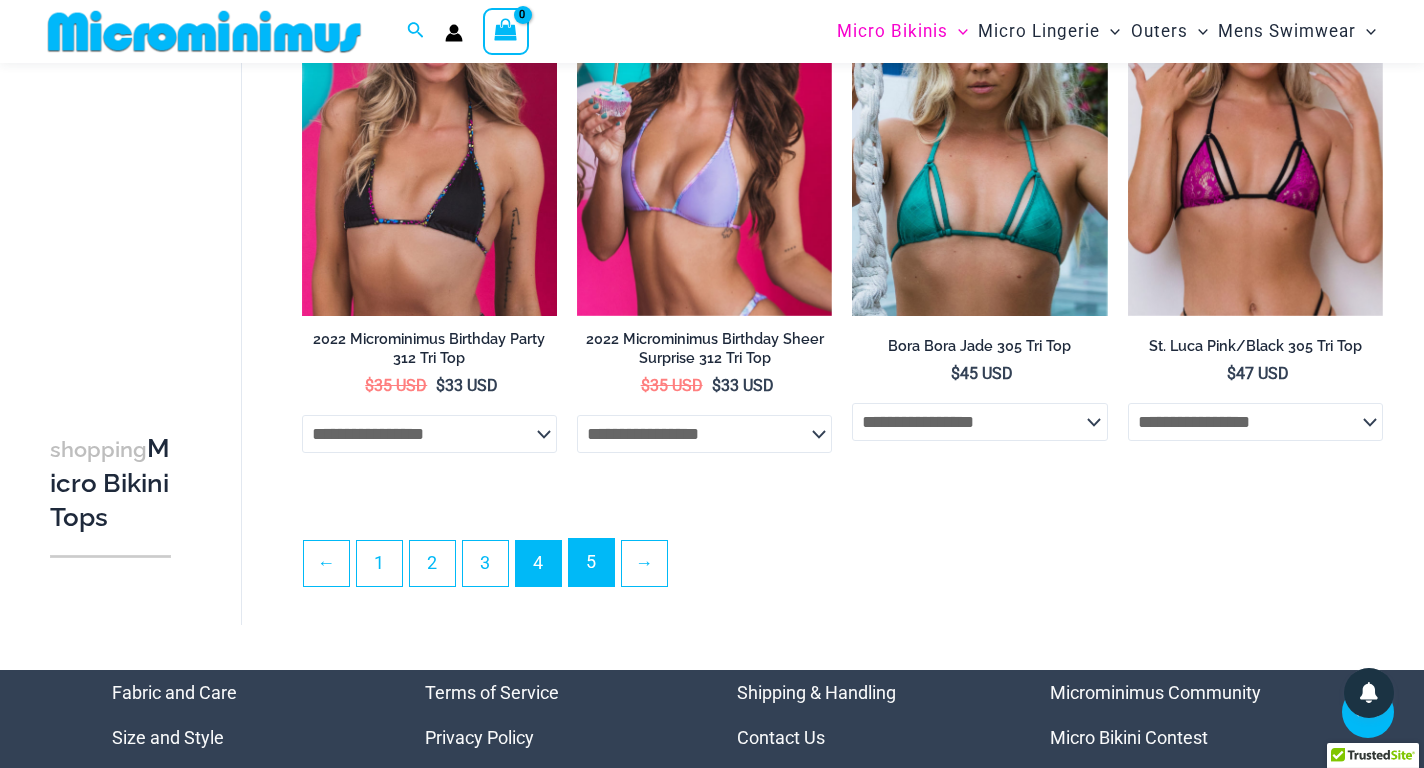 click on "5" at bounding box center (591, 562) 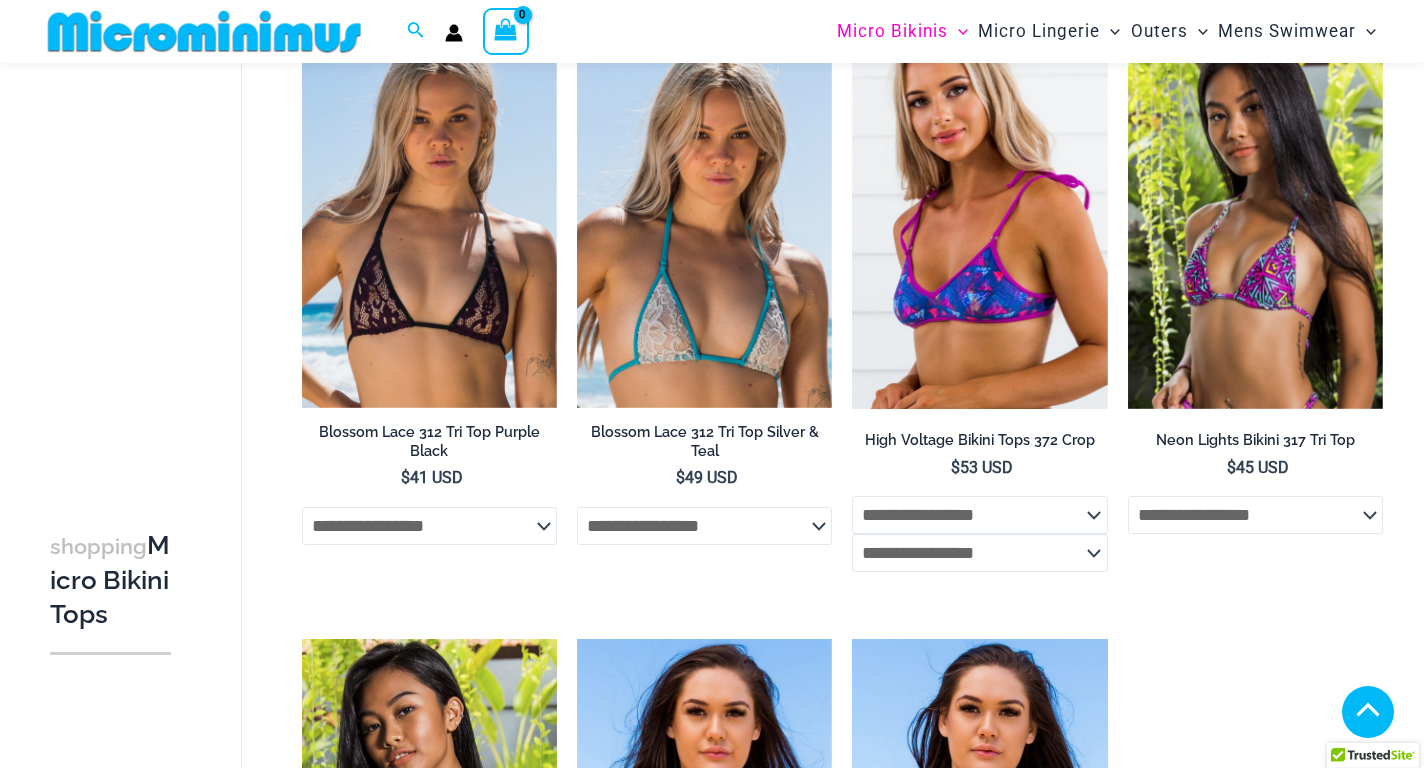 scroll, scrollTop: 1352, scrollLeft: 0, axis: vertical 